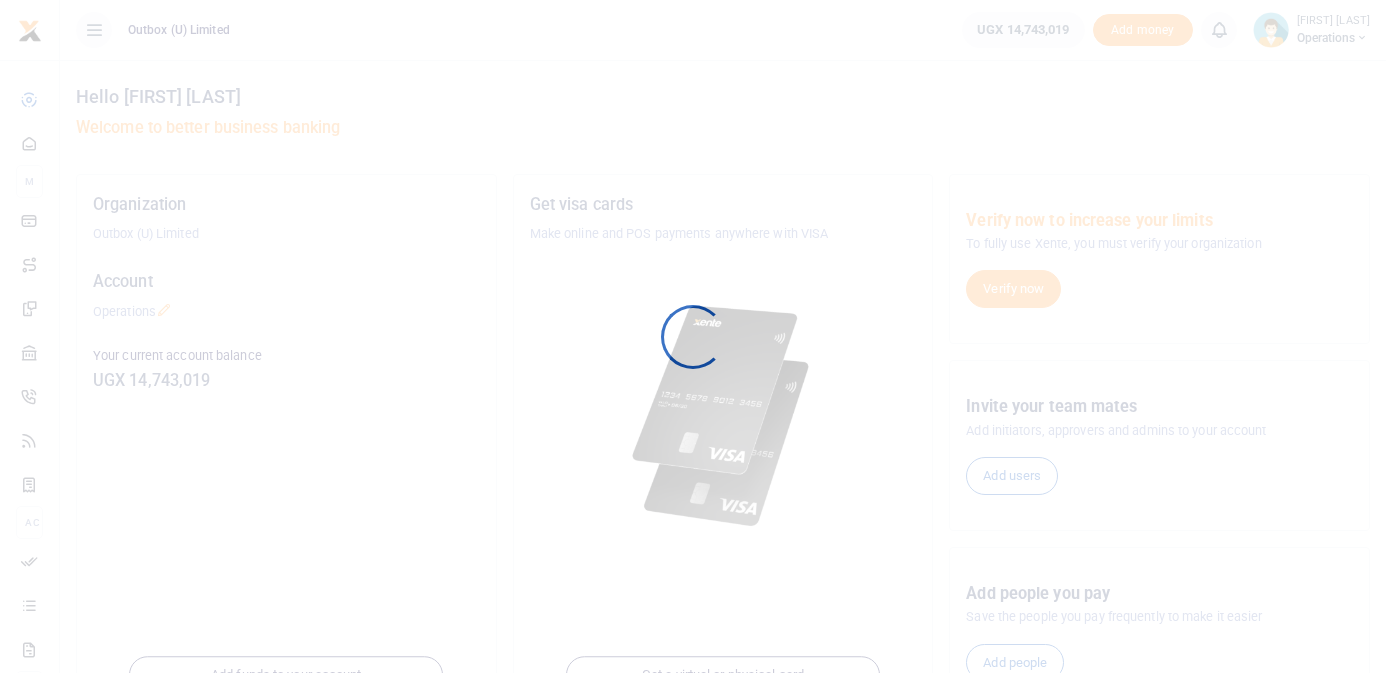 scroll, scrollTop: 0, scrollLeft: 0, axis: both 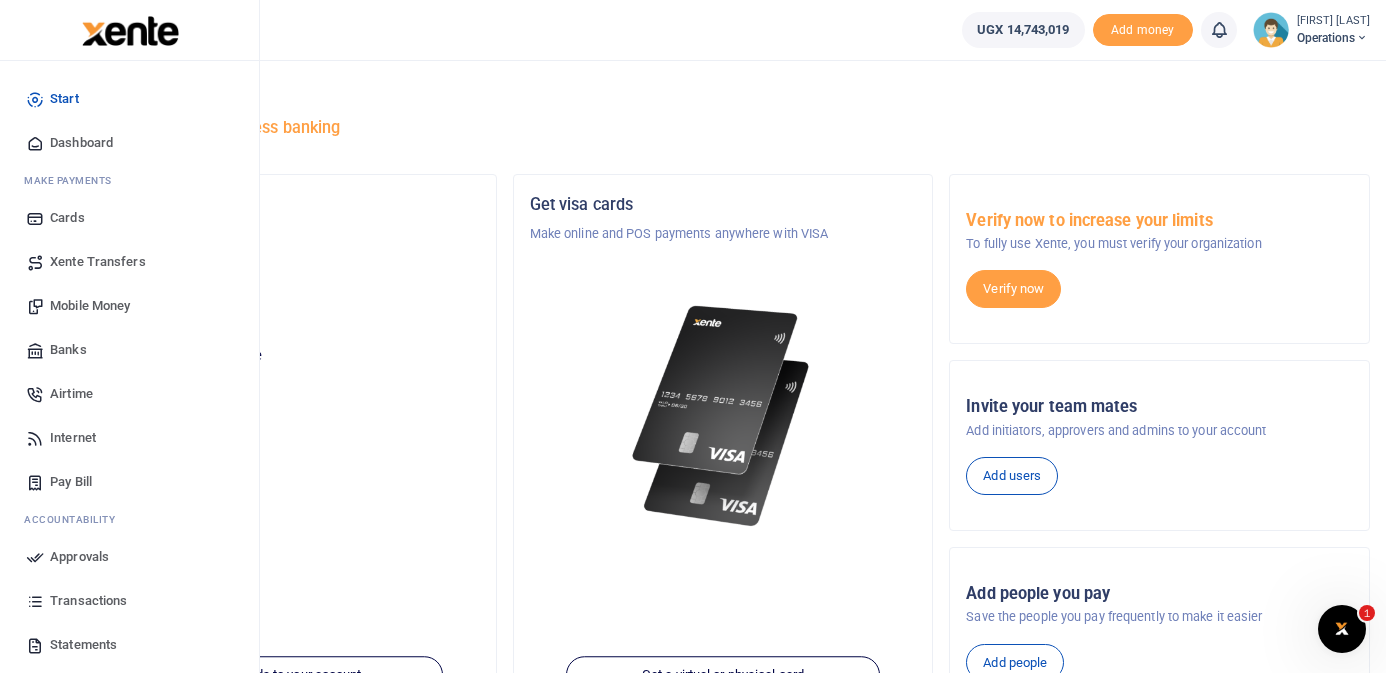 click on "Mobile Money" at bounding box center (90, 306) 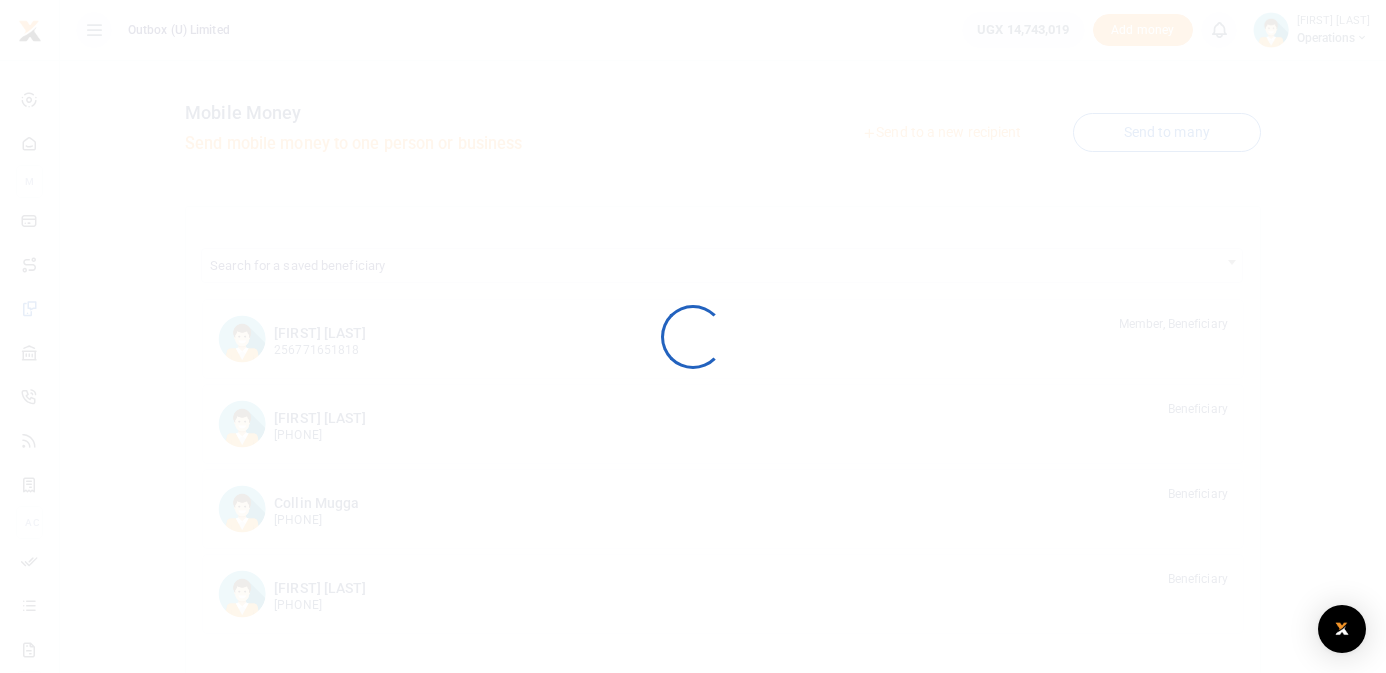 scroll, scrollTop: 0, scrollLeft: 0, axis: both 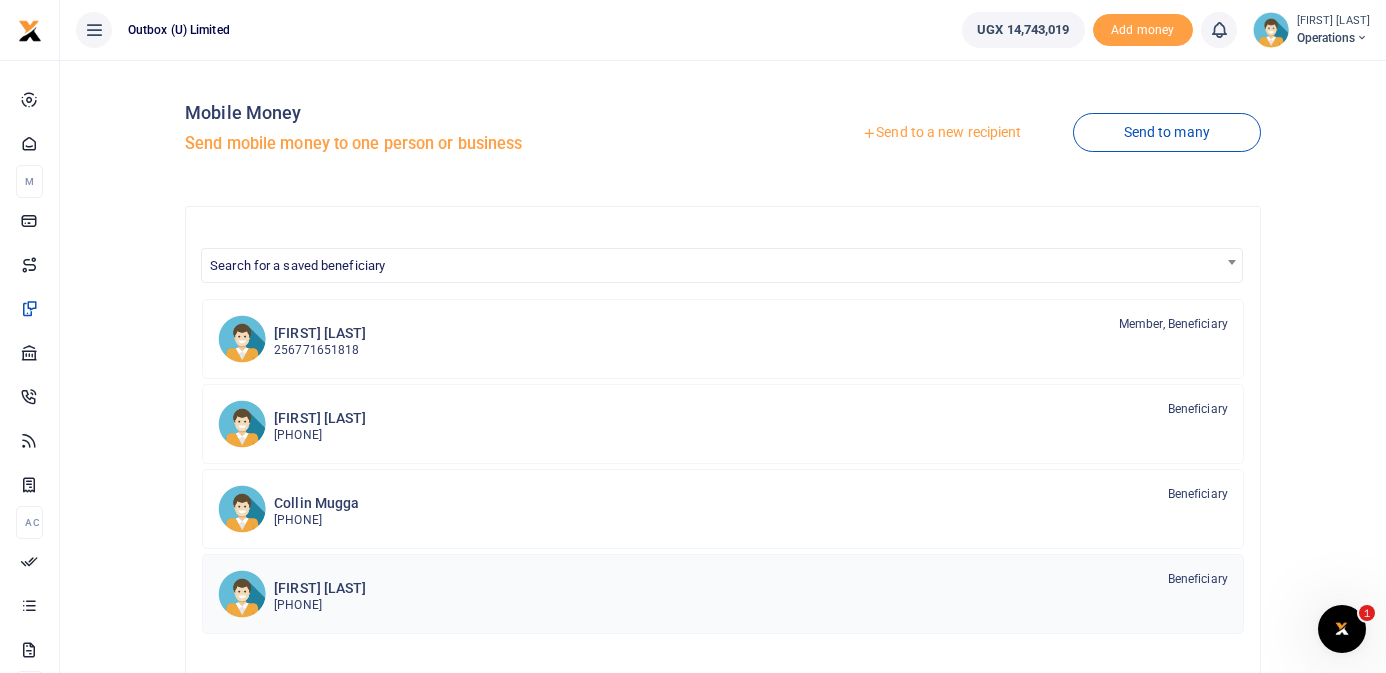 click on "Thomas Kawoya
256757757752
Beneficiary" at bounding box center (751, 593) 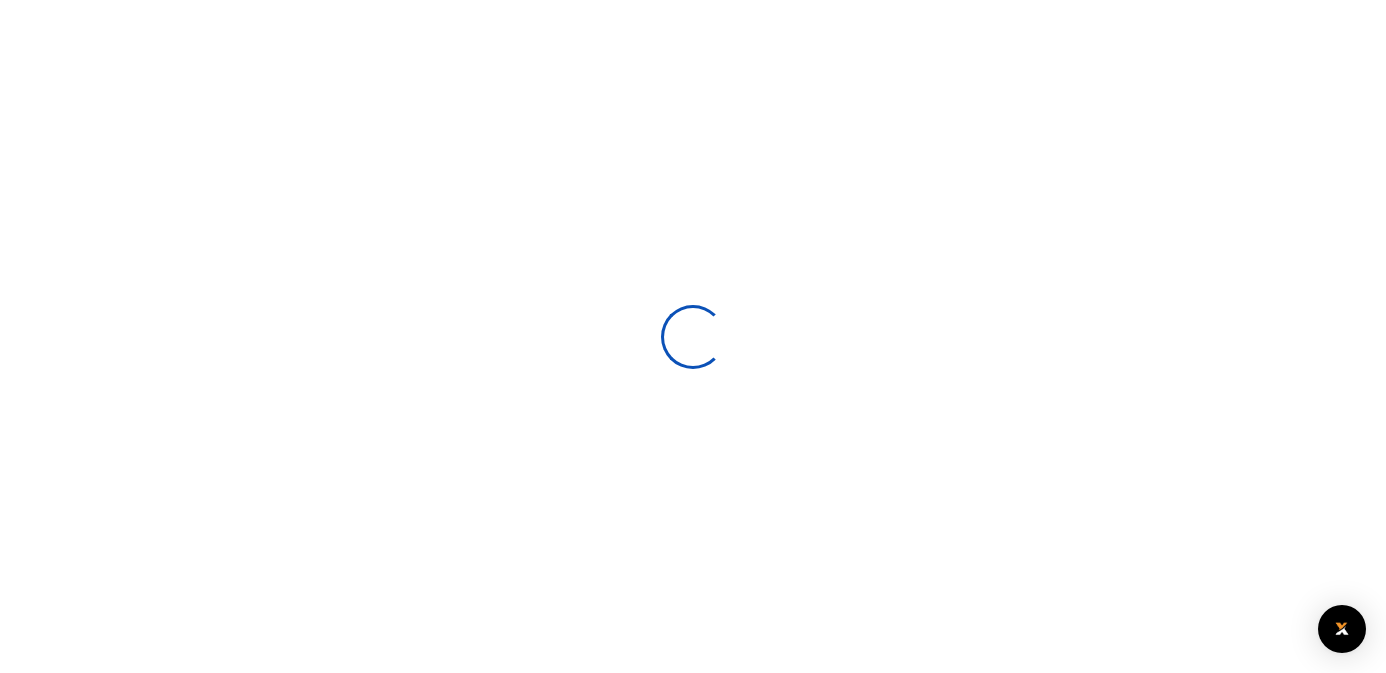 scroll, scrollTop: 0, scrollLeft: 0, axis: both 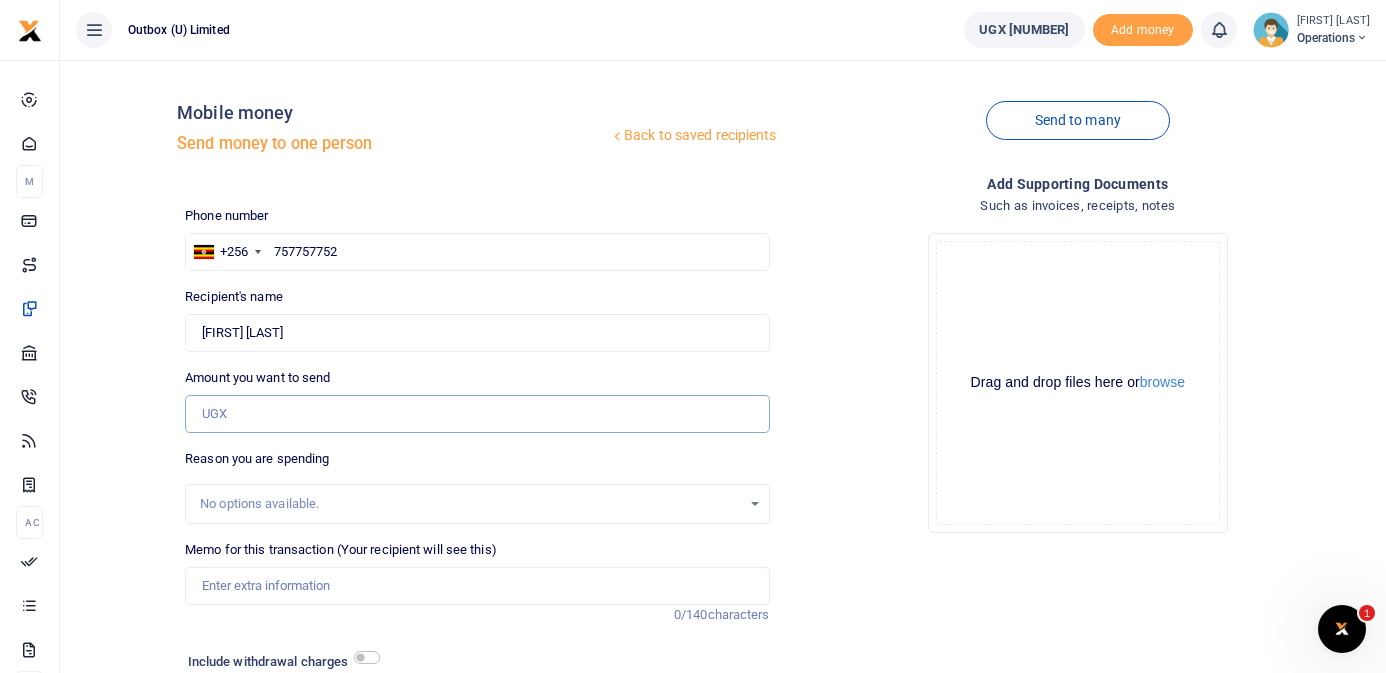 click on "Amount you want to send" at bounding box center [477, 414] 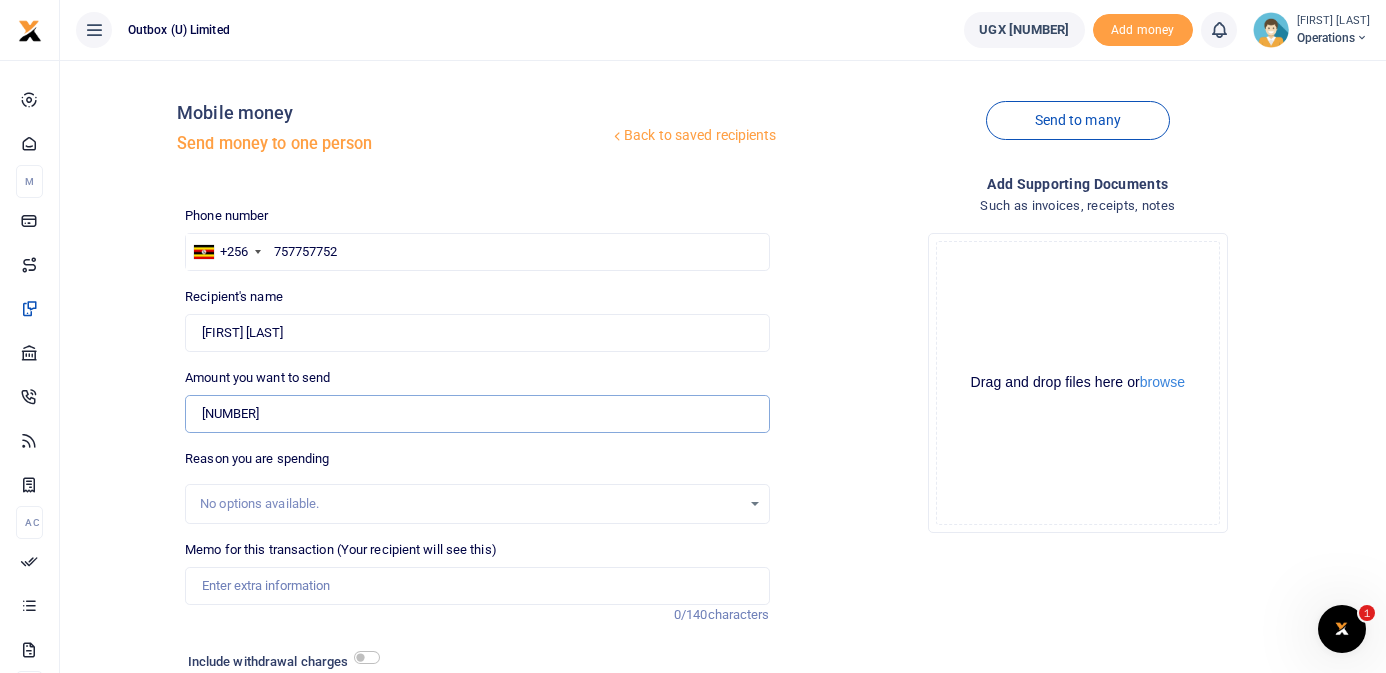 type on "342,000" 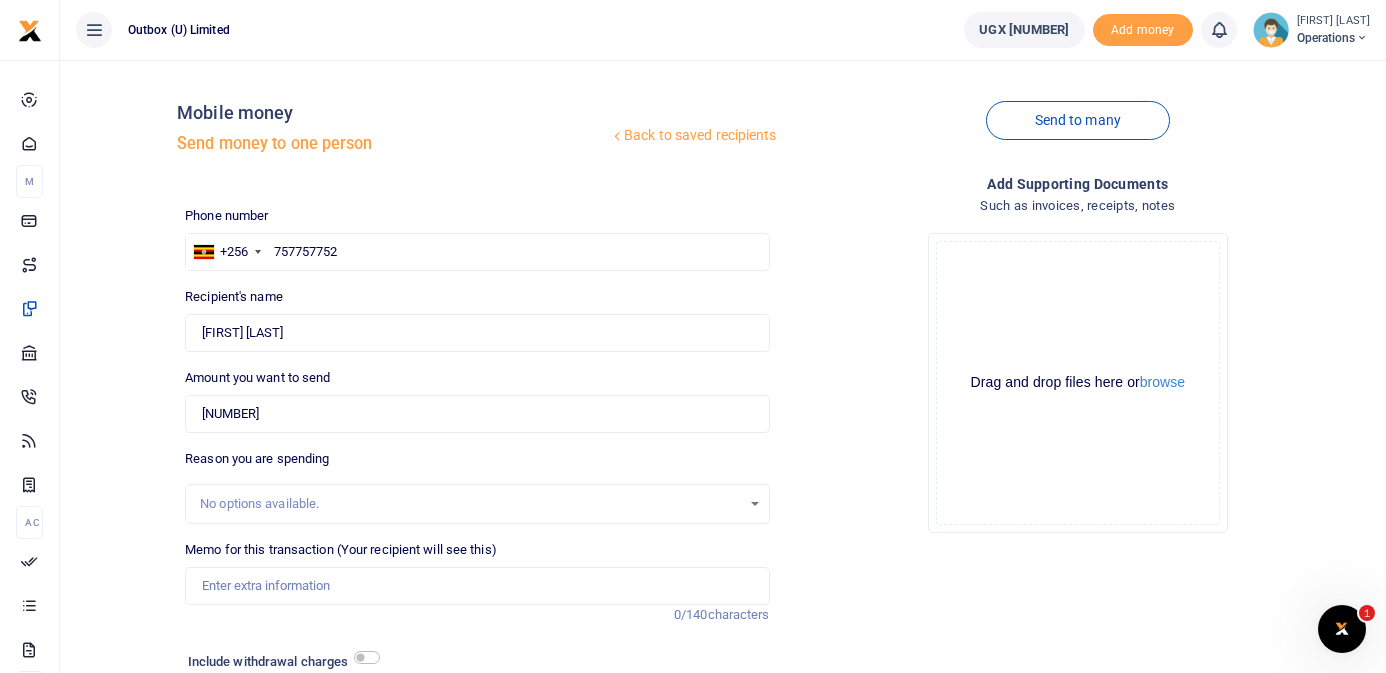 click on "Back to saved recipients
Mobile money
Send money to one person
Send to many
Phone number
+256 Uganda +256 757757752
Phone is required.
Thomas Kawoya" at bounding box center [723, 418] 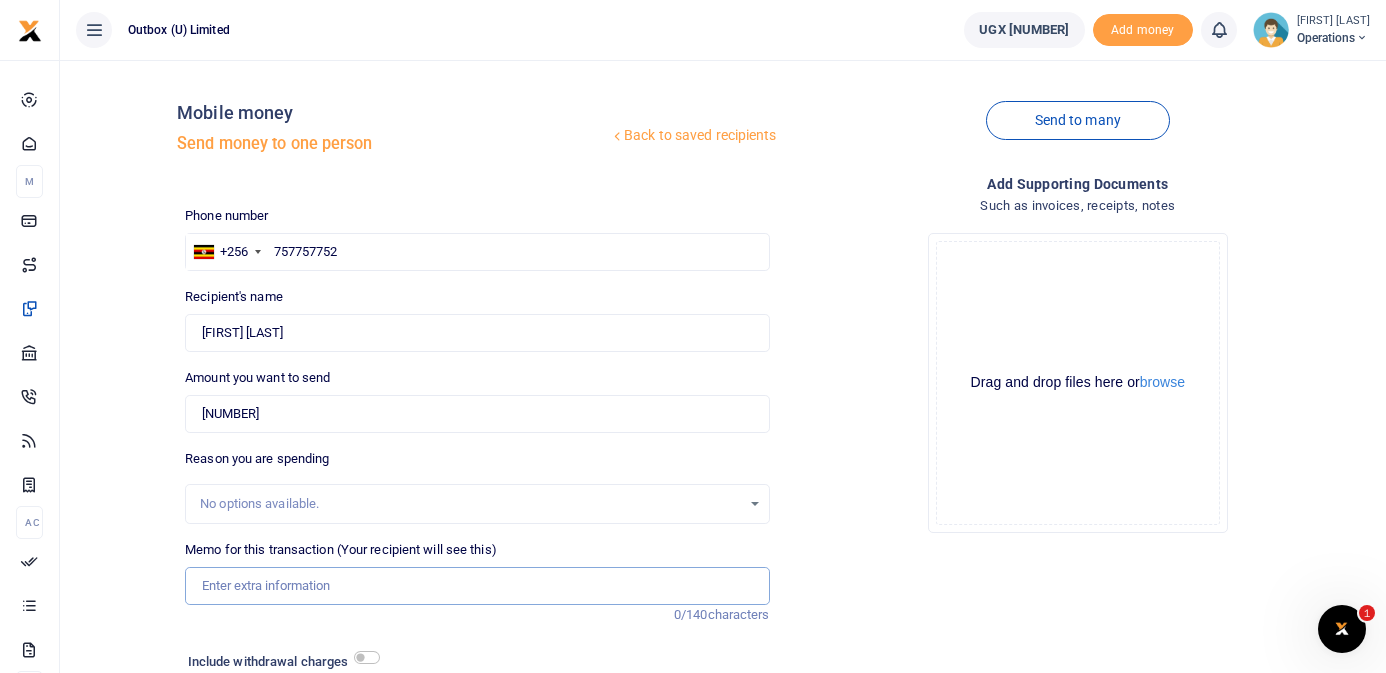 click on "Memo for this transaction (Your recipient will see this)" at bounding box center [477, 586] 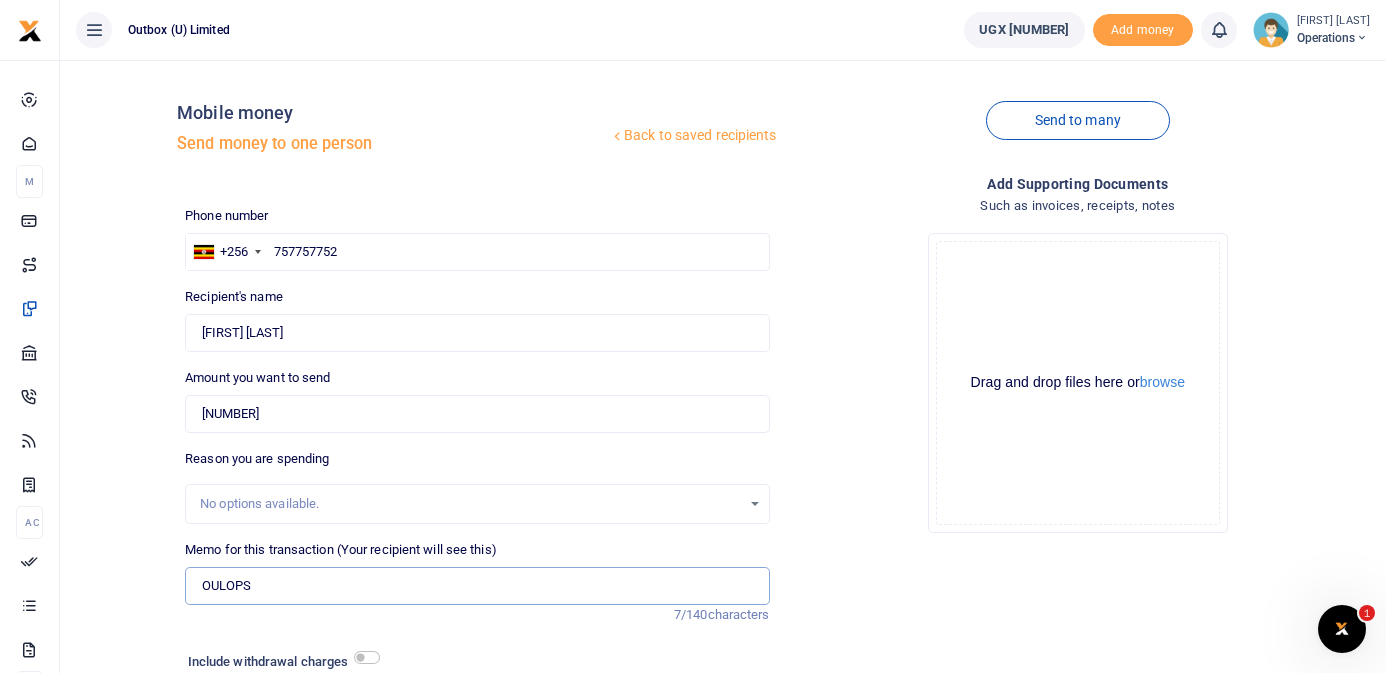 paste on "https://outboxafrica.sharepoint.com/:x:/r/sites/OutboxFinance/Shared%20Documents/Year%202025%20-%202026/F.%20Taxes/01.%20July%202025/" 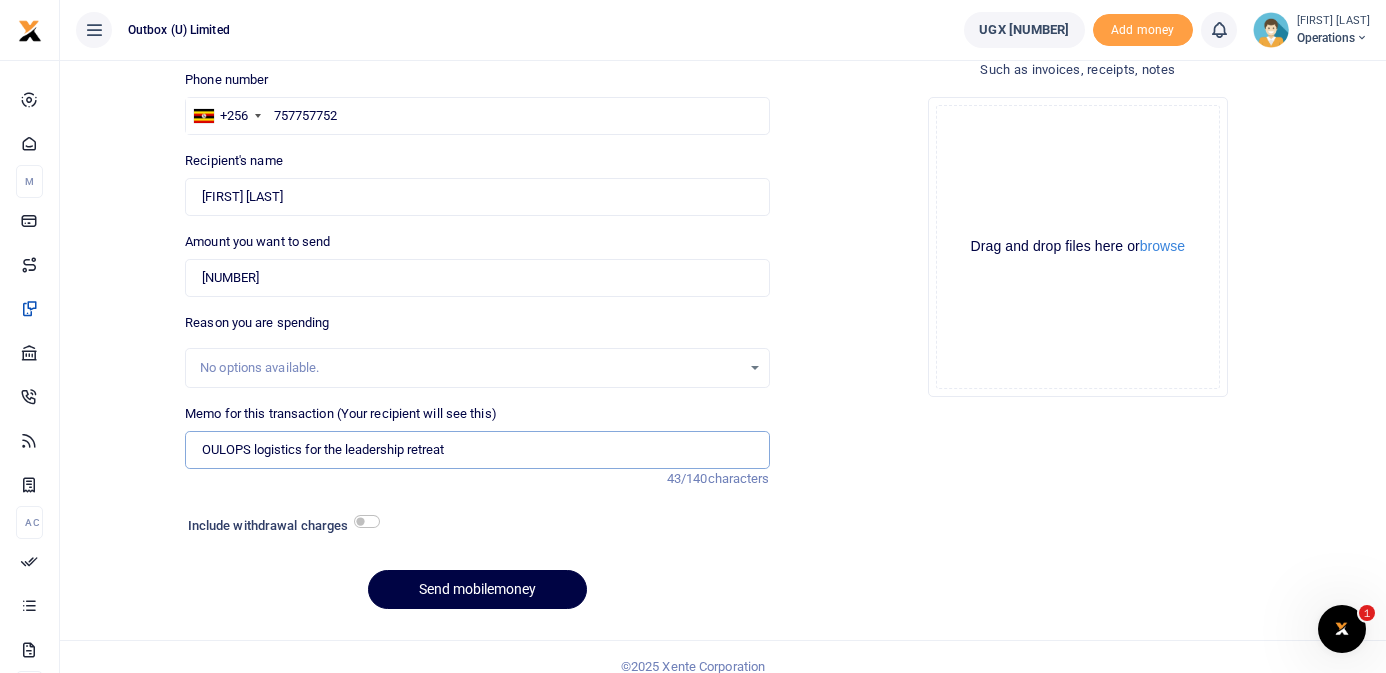 scroll, scrollTop: 155, scrollLeft: 0, axis: vertical 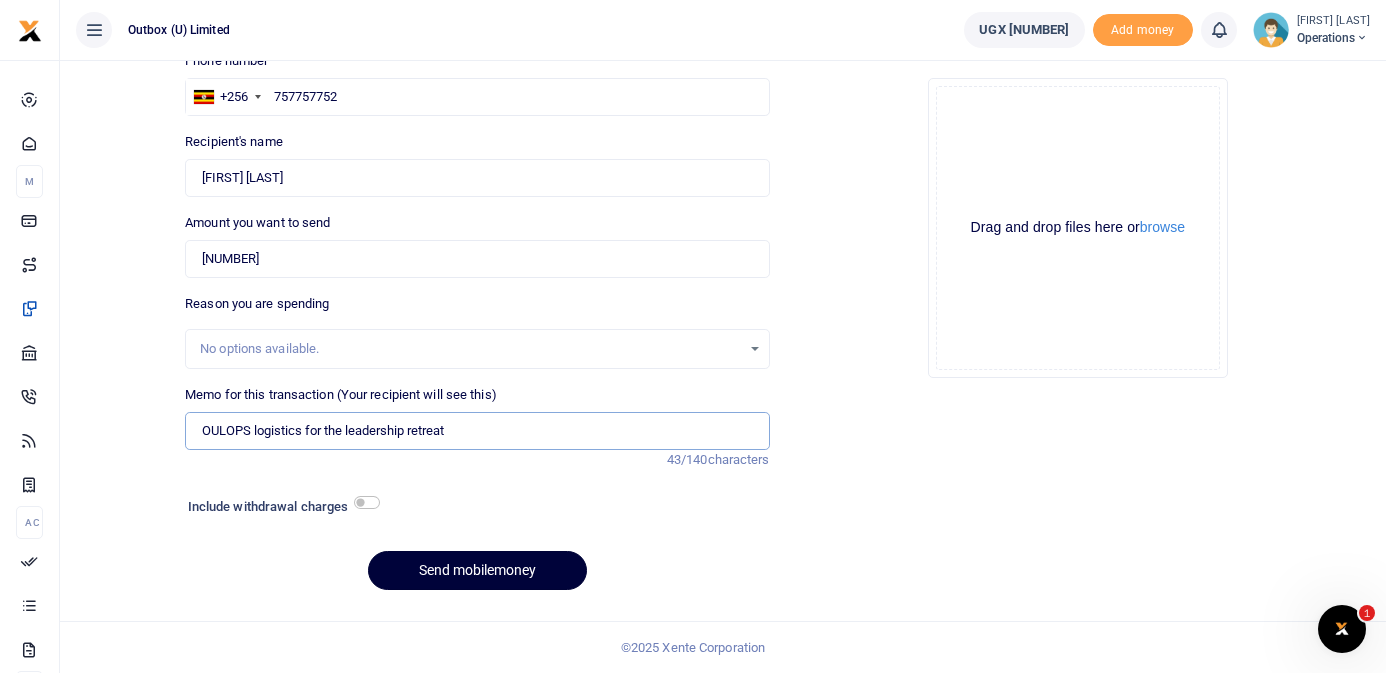 type on "OULOPS logistics for the leadership retreat" 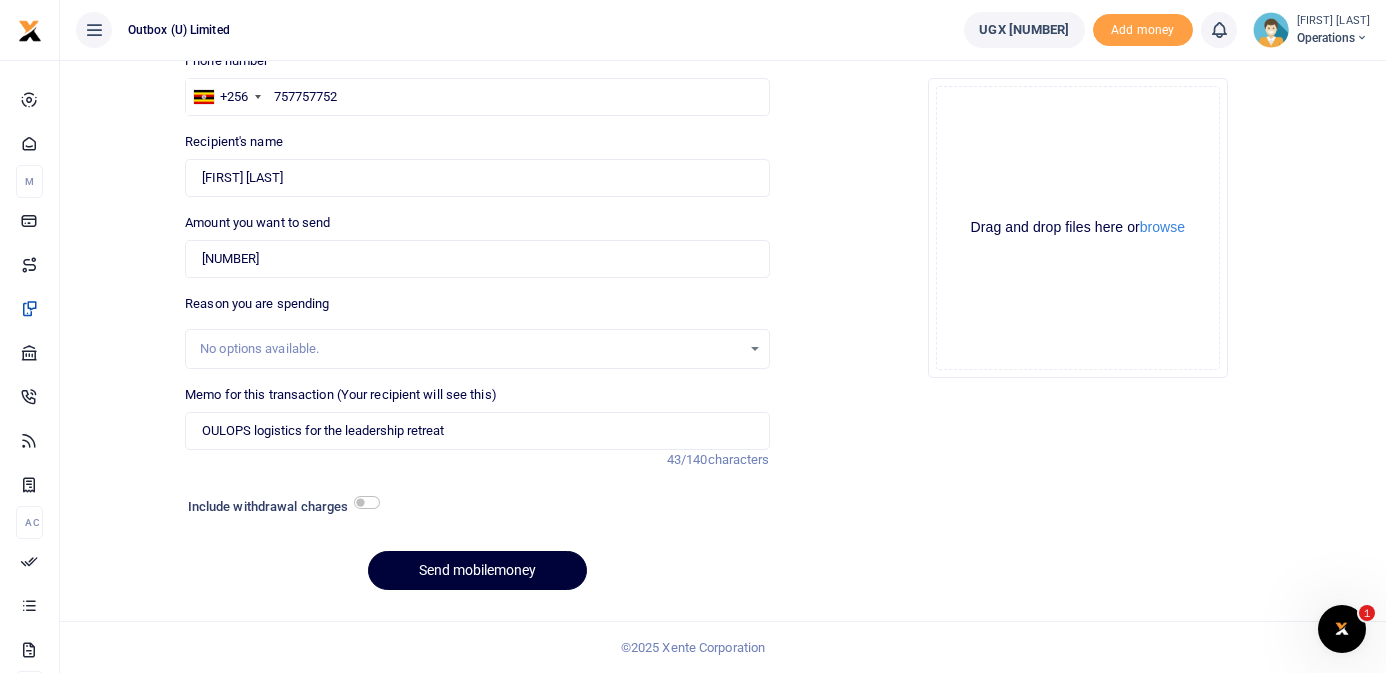 click on "Send mobilemoney" at bounding box center (477, 570) 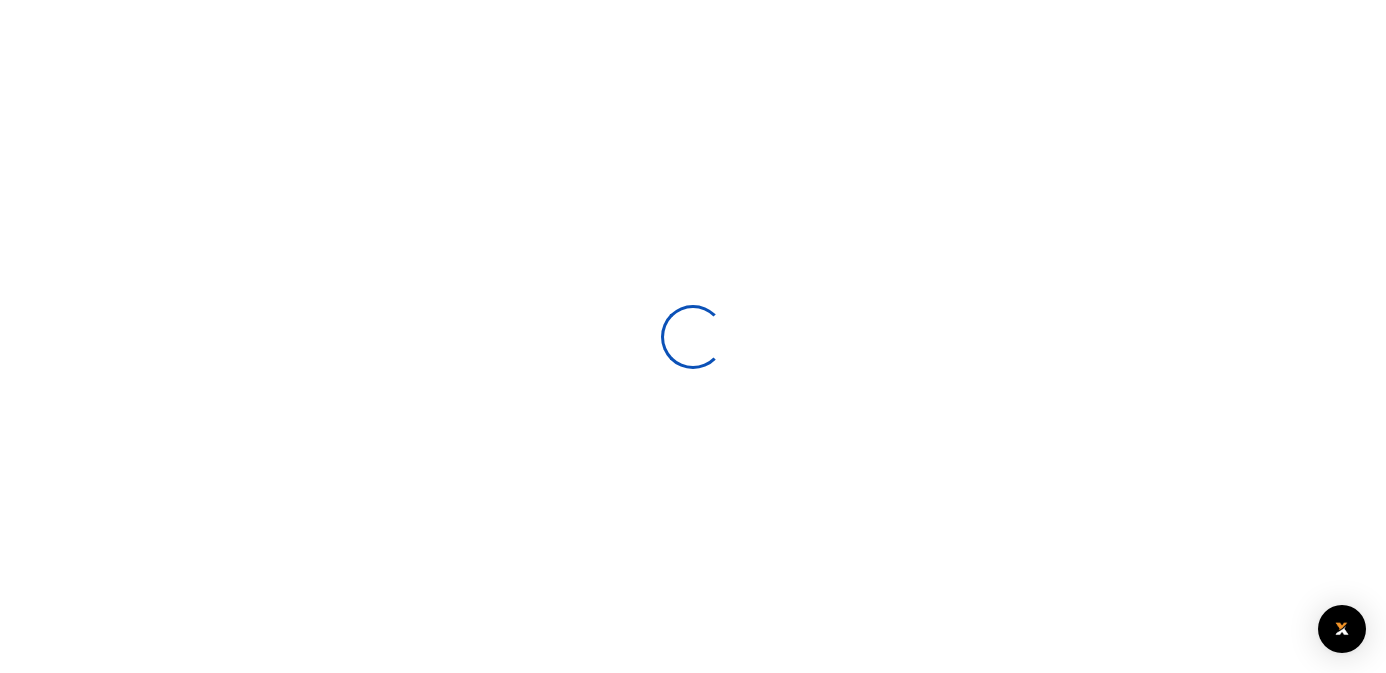 select 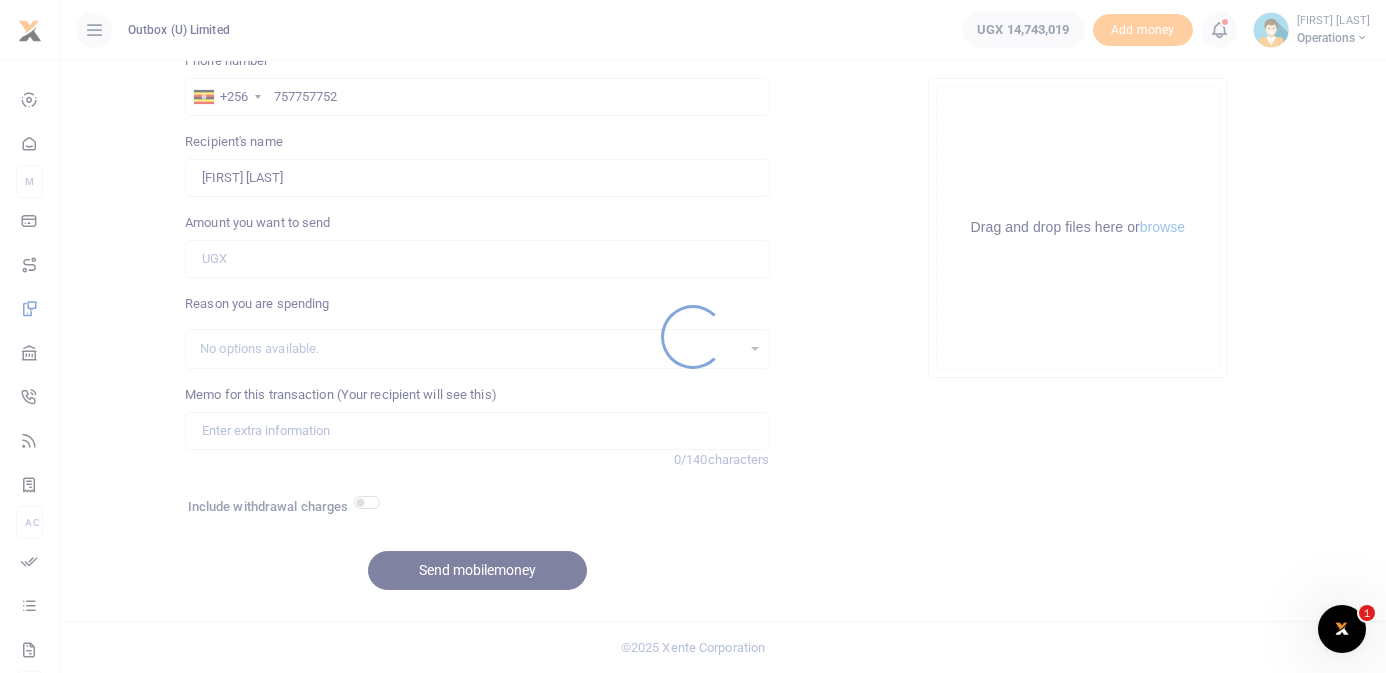 scroll, scrollTop: 0, scrollLeft: 0, axis: both 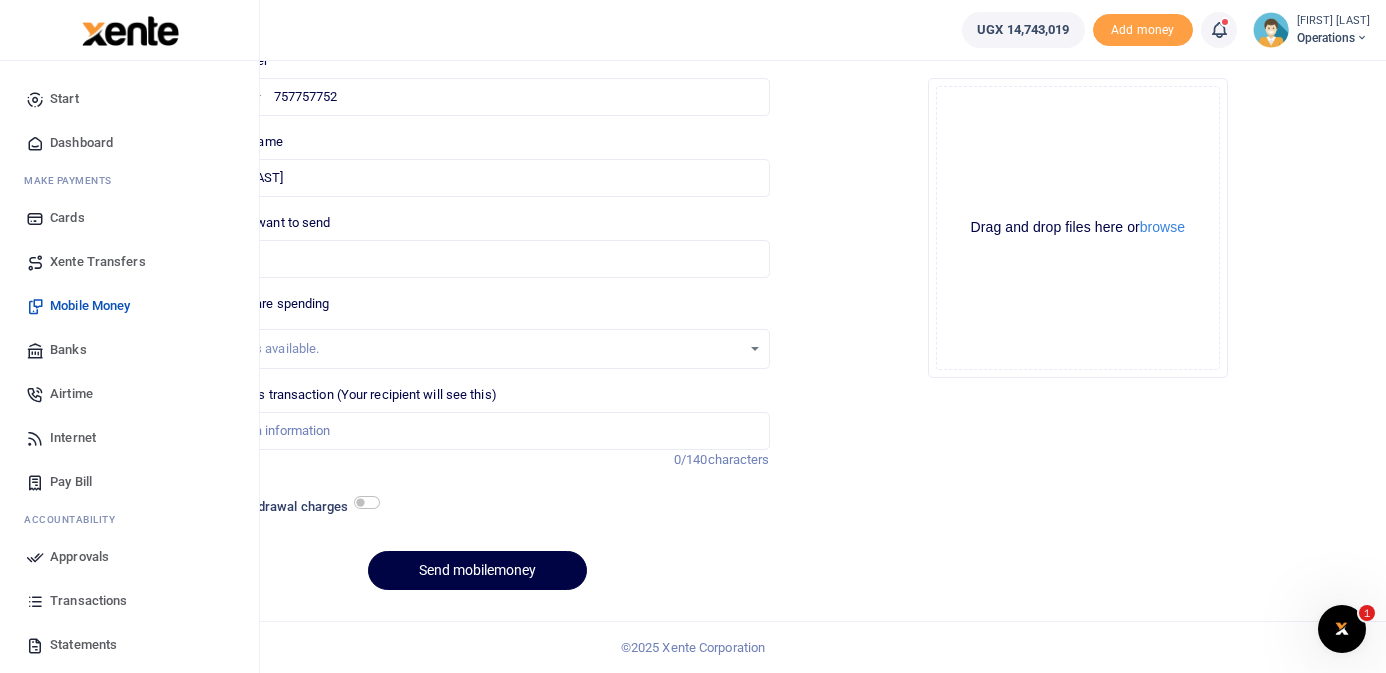 click on "Dashboard" at bounding box center [81, 143] 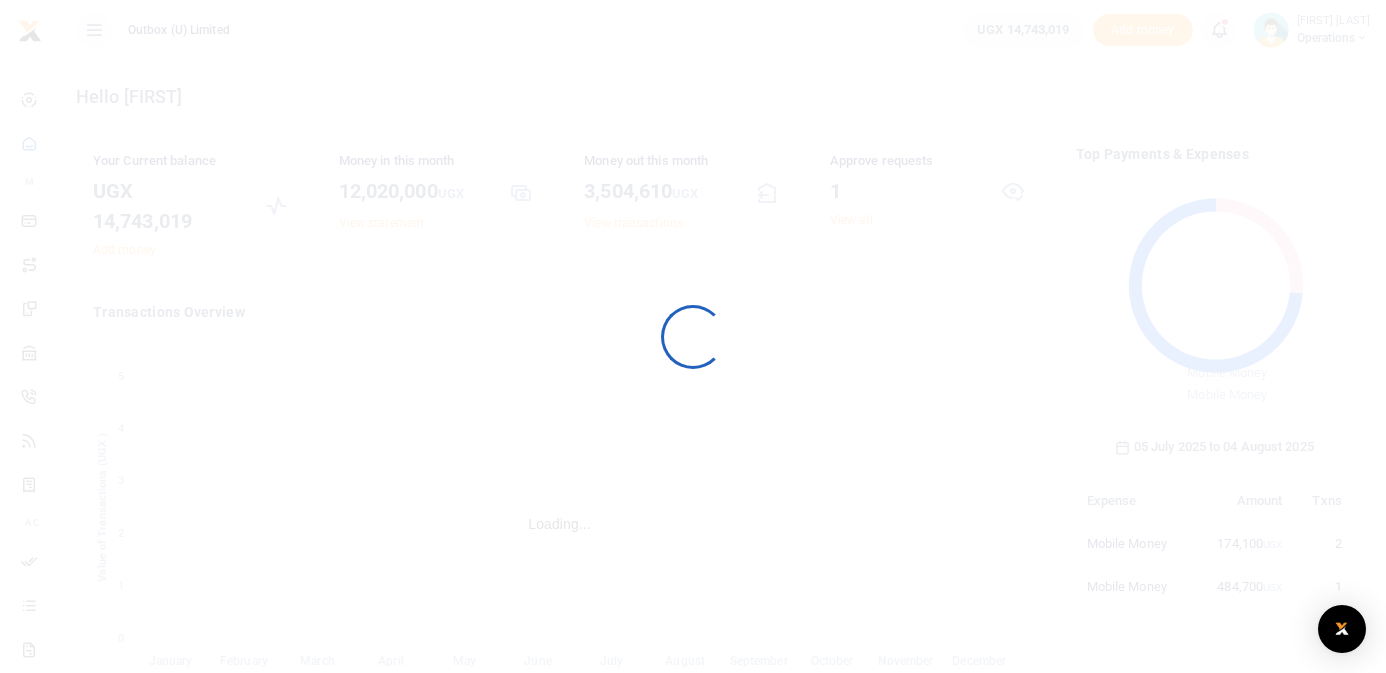 scroll, scrollTop: 0, scrollLeft: 0, axis: both 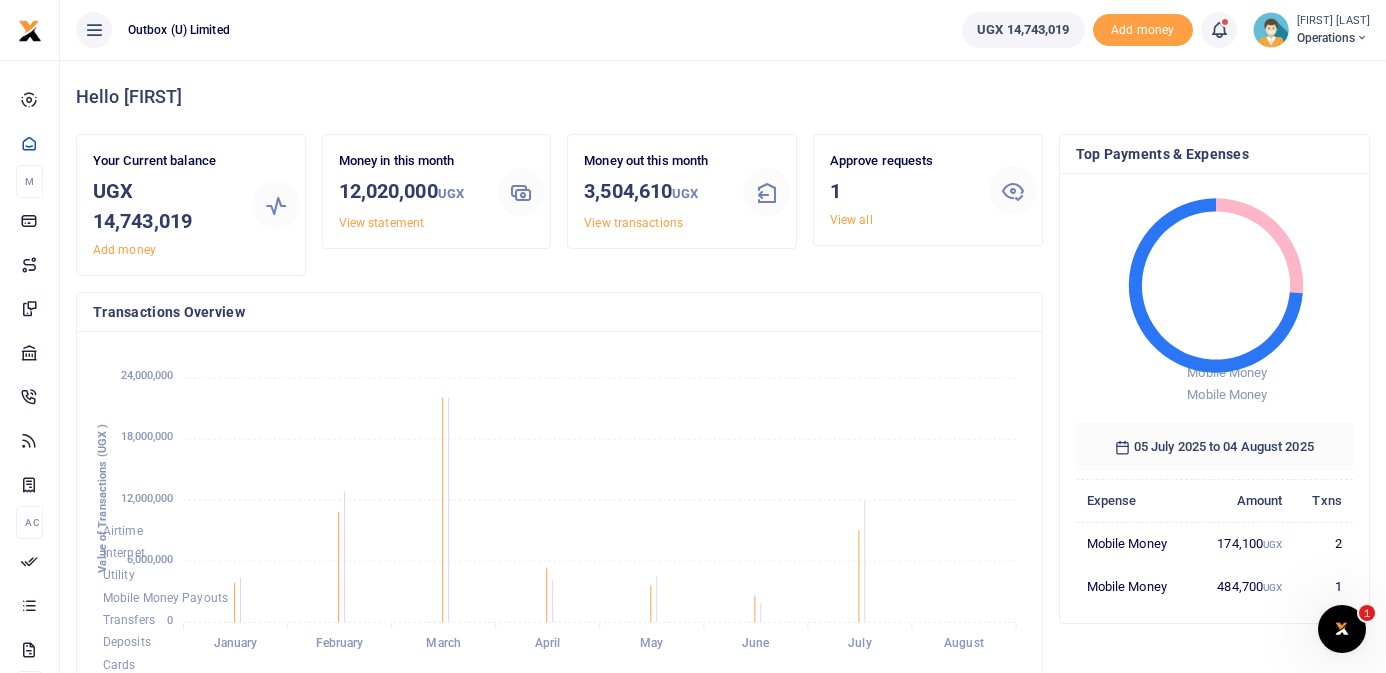 click on "View all" at bounding box center [851, 220] 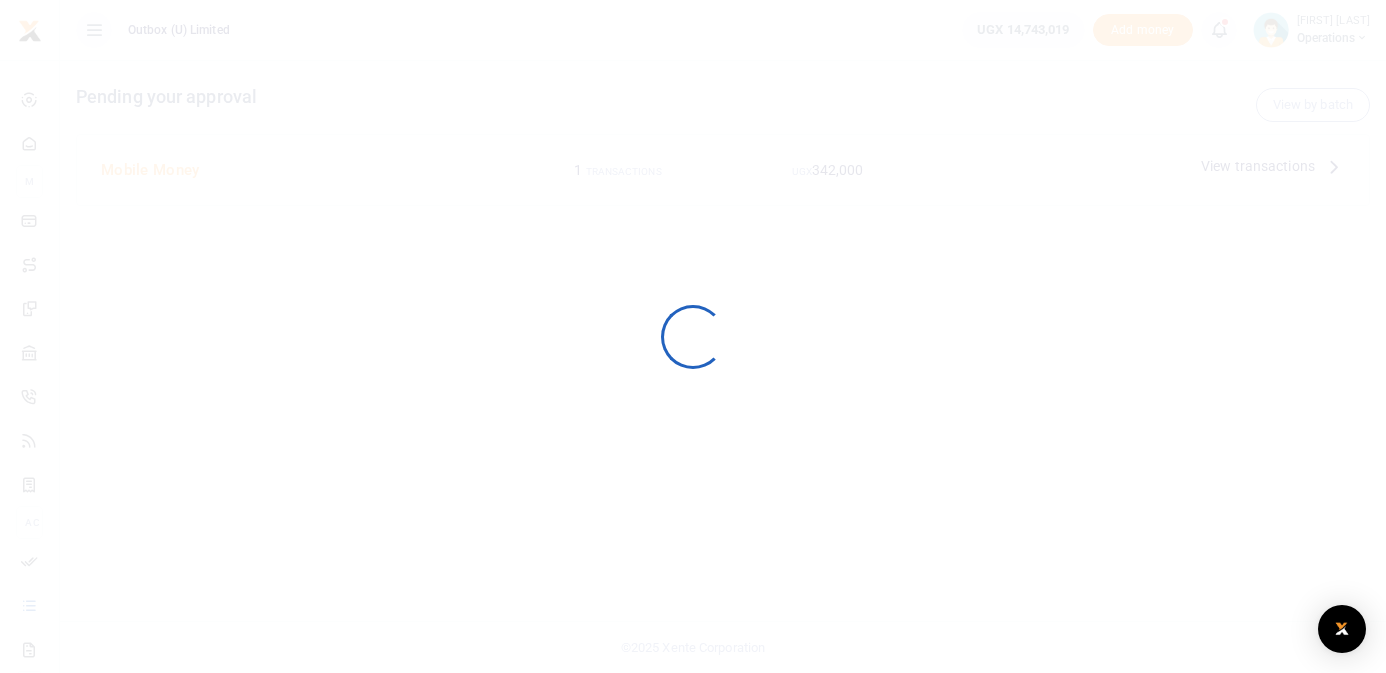 scroll, scrollTop: 0, scrollLeft: 0, axis: both 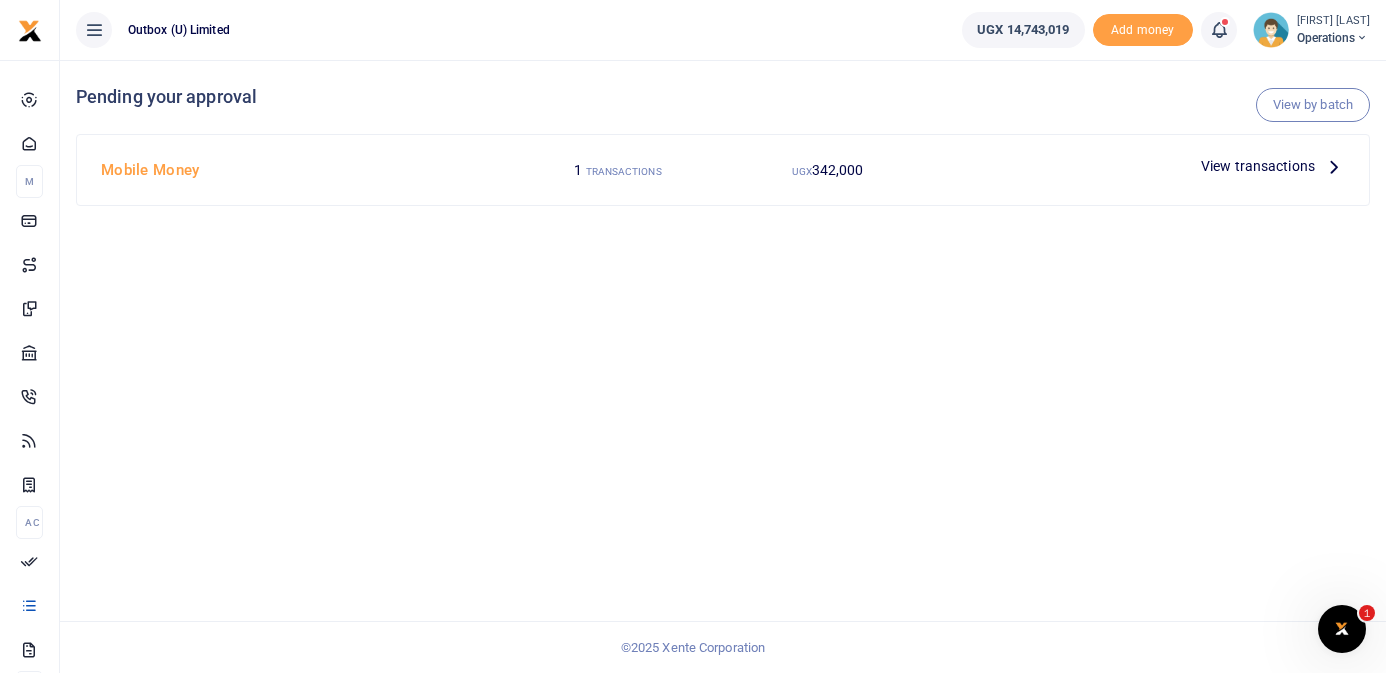 click at bounding box center [1334, 166] 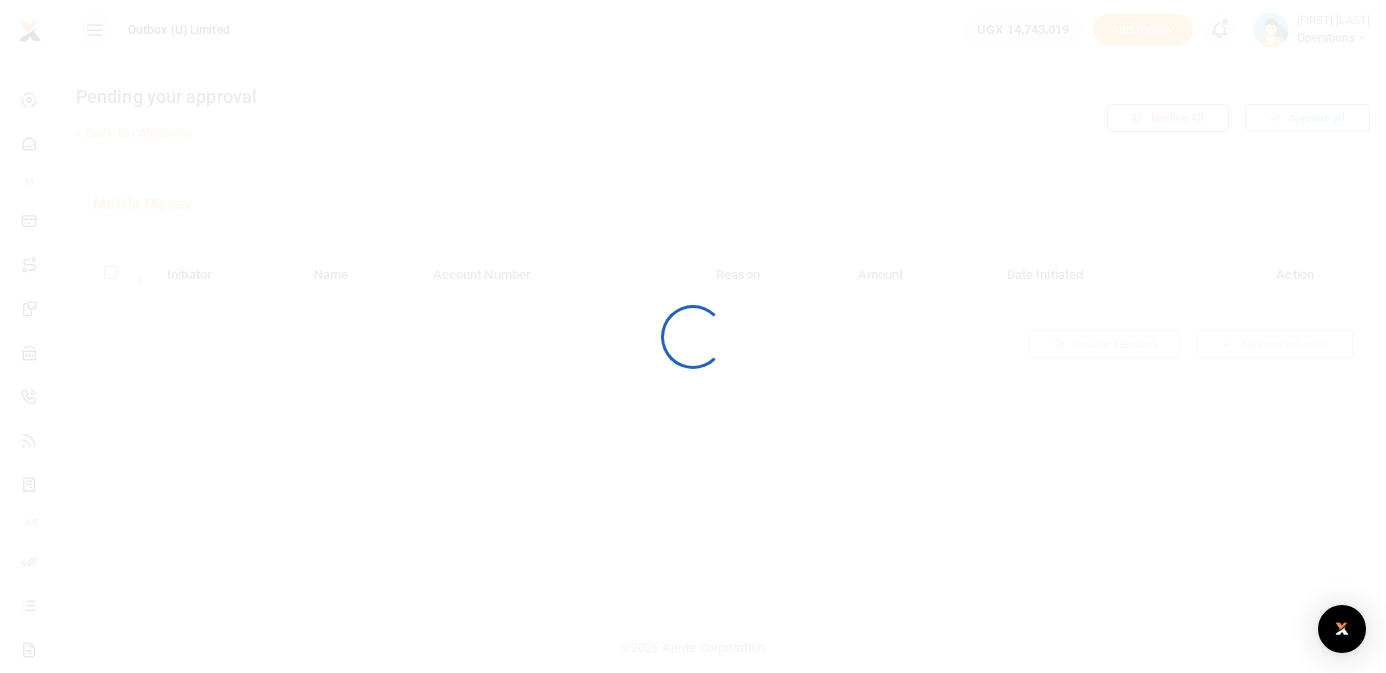 scroll, scrollTop: 0, scrollLeft: 0, axis: both 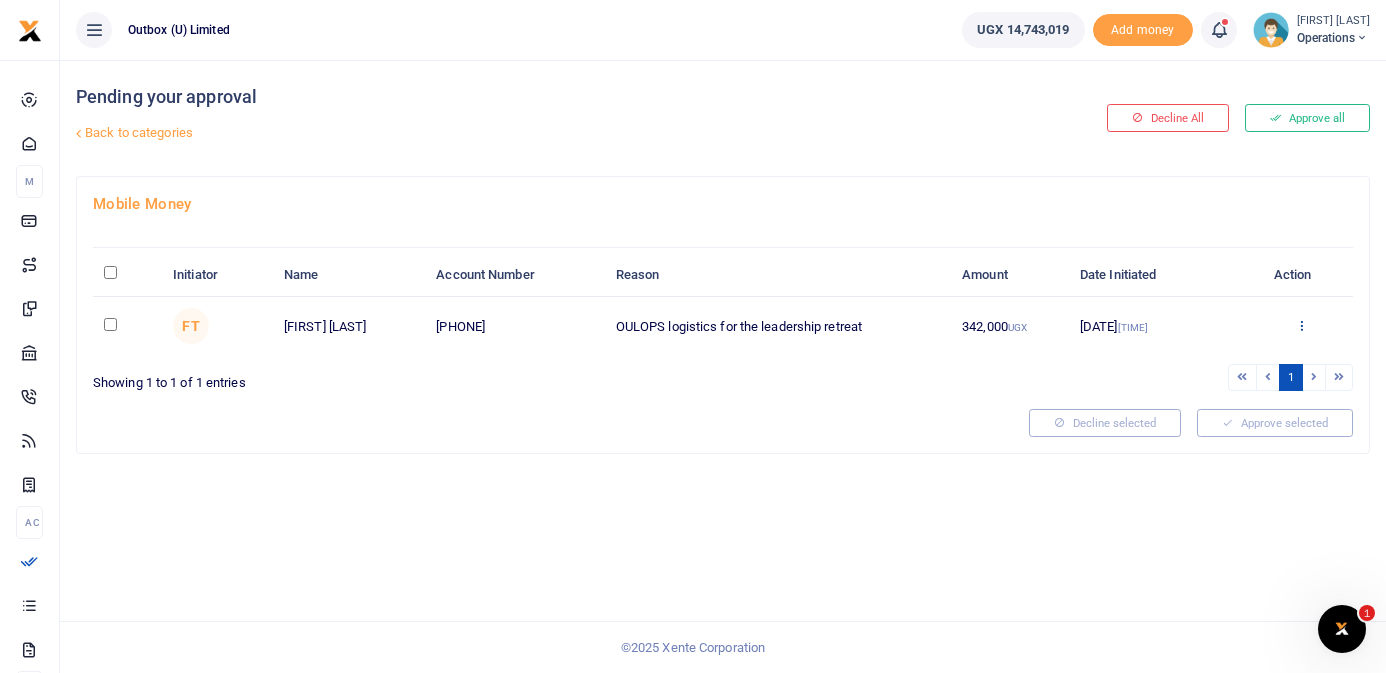click at bounding box center [1301, 325] 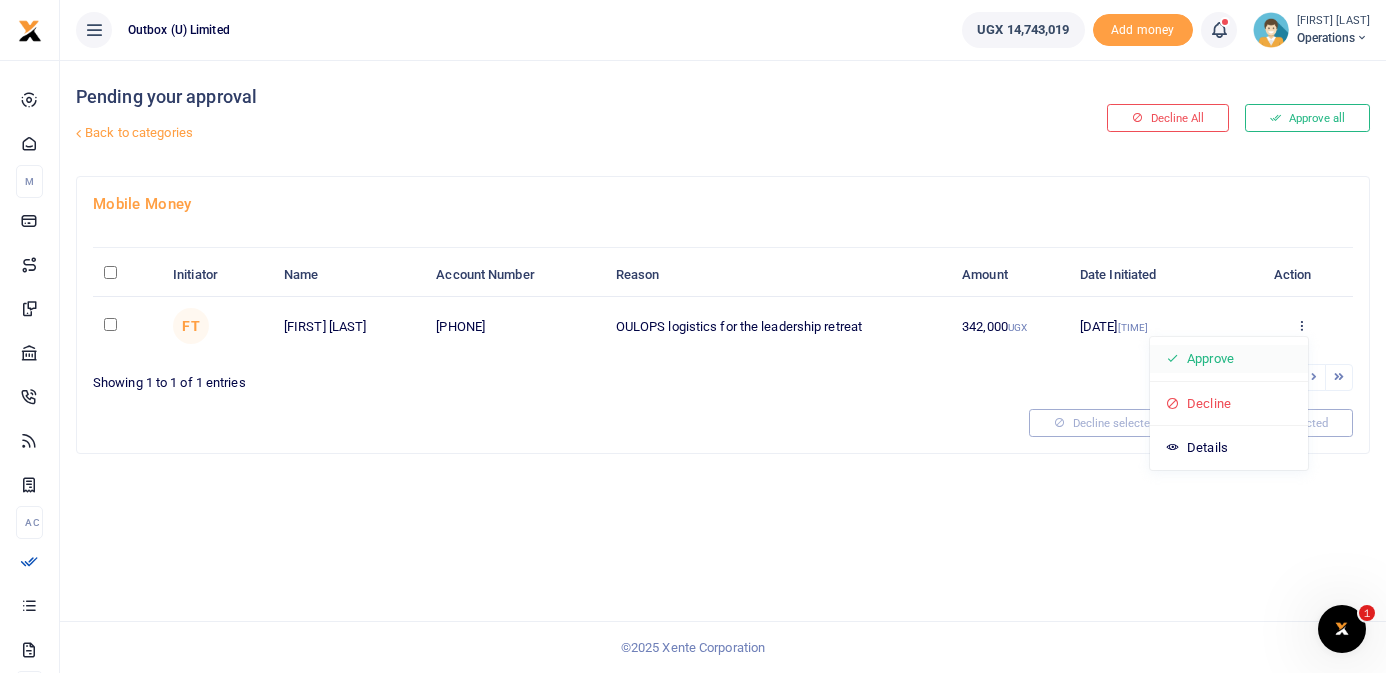 click on "Approve" at bounding box center (1229, 359) 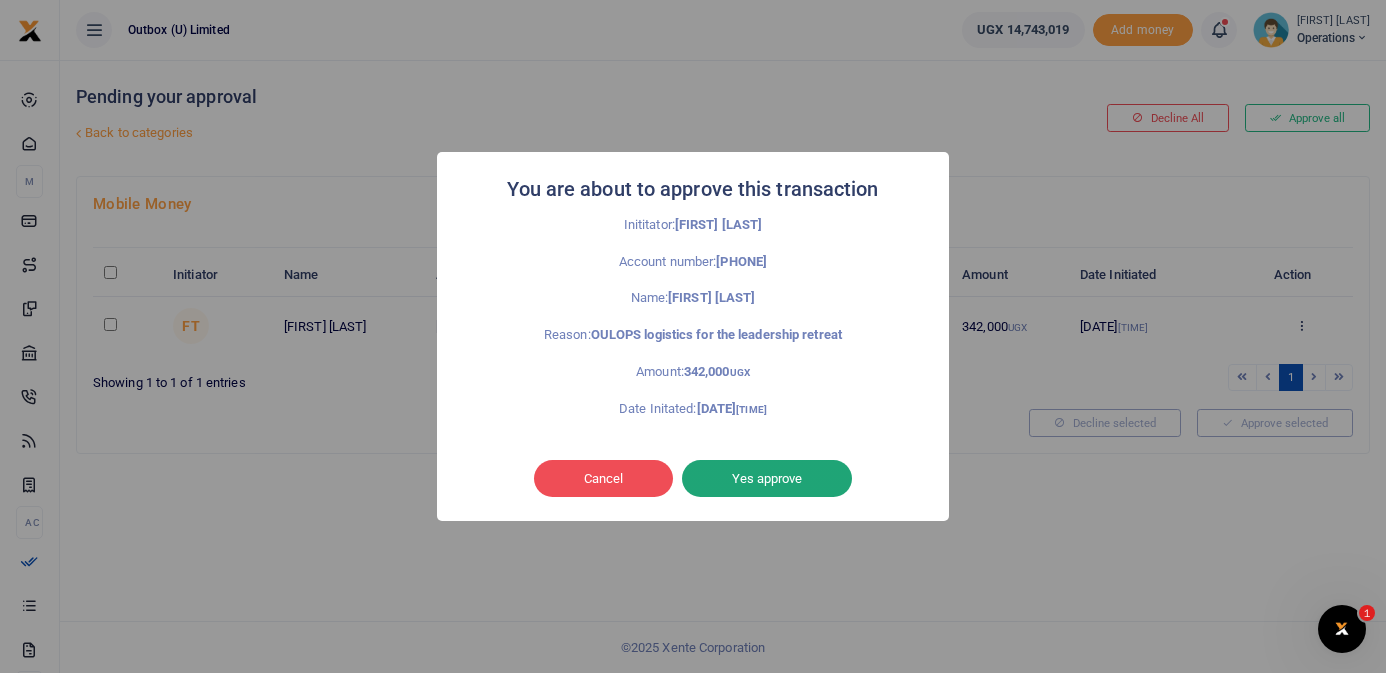 click on "Yes approve" at bounding box center [767, 479] 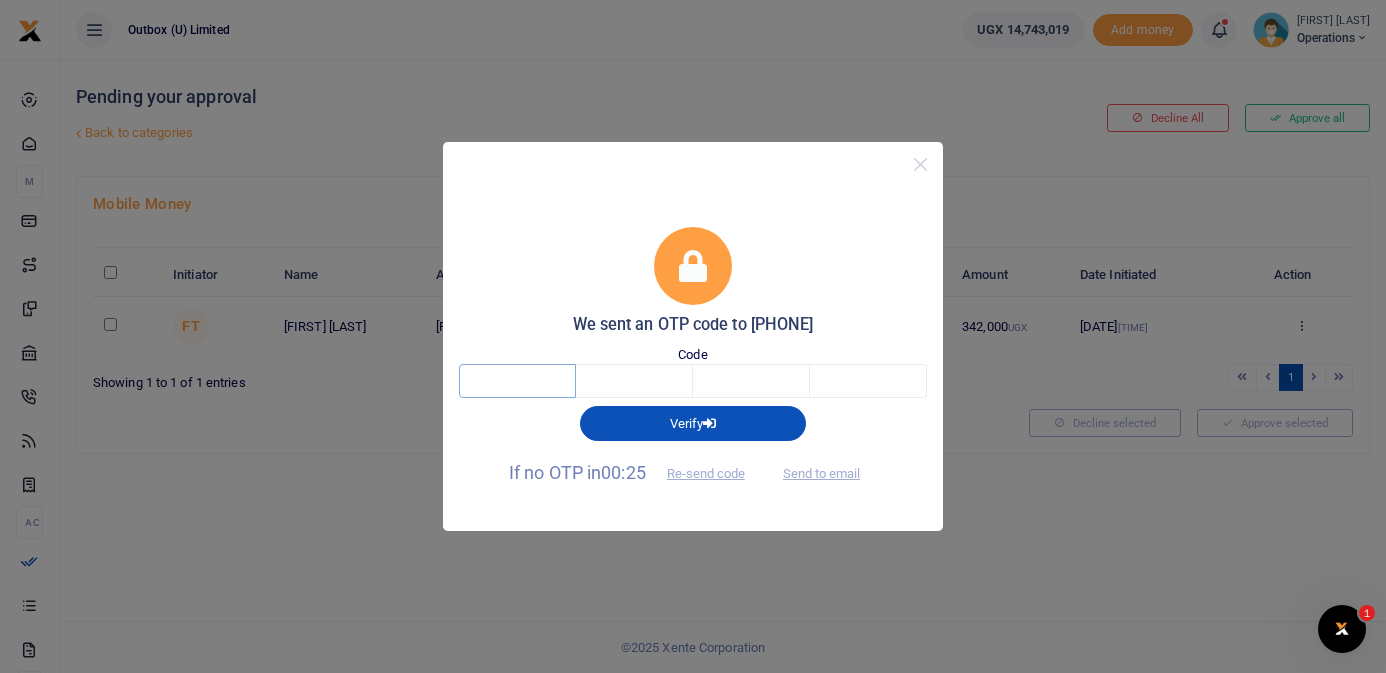 click at bounding box center (517, 381) 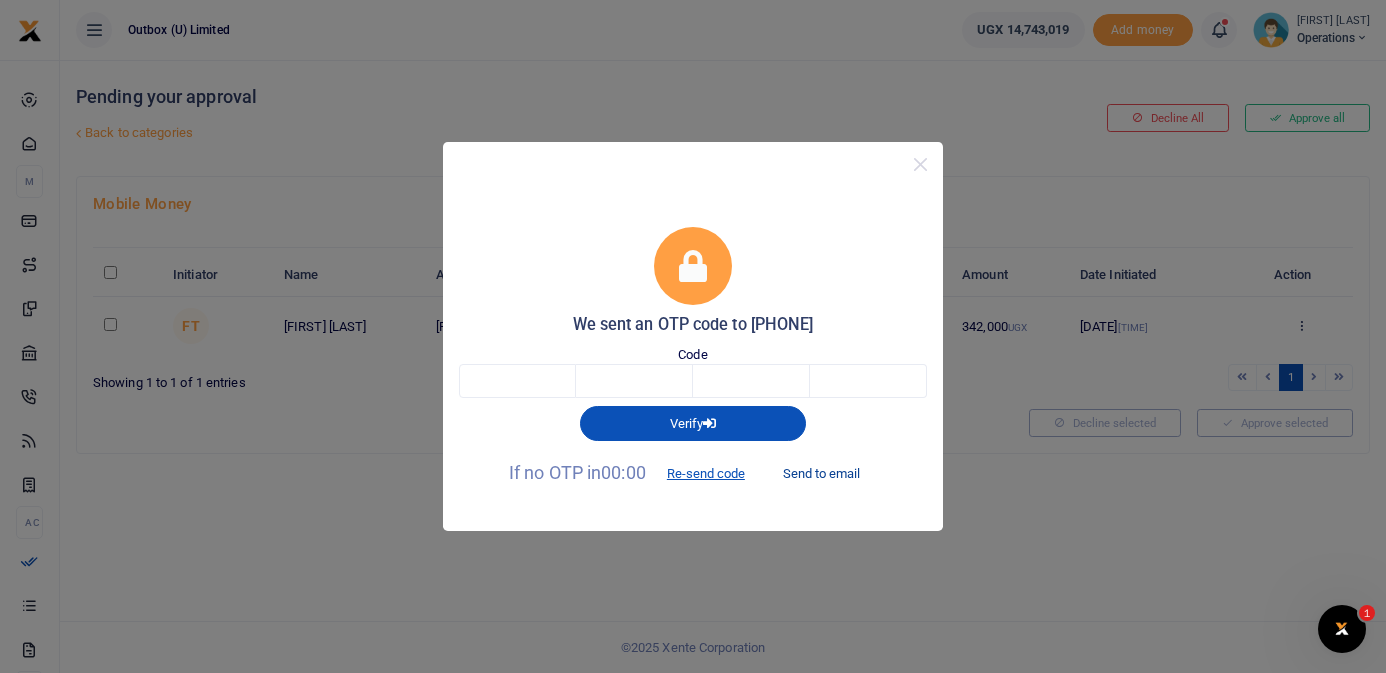 click on "Send to email" at bounding box center [821, 474] 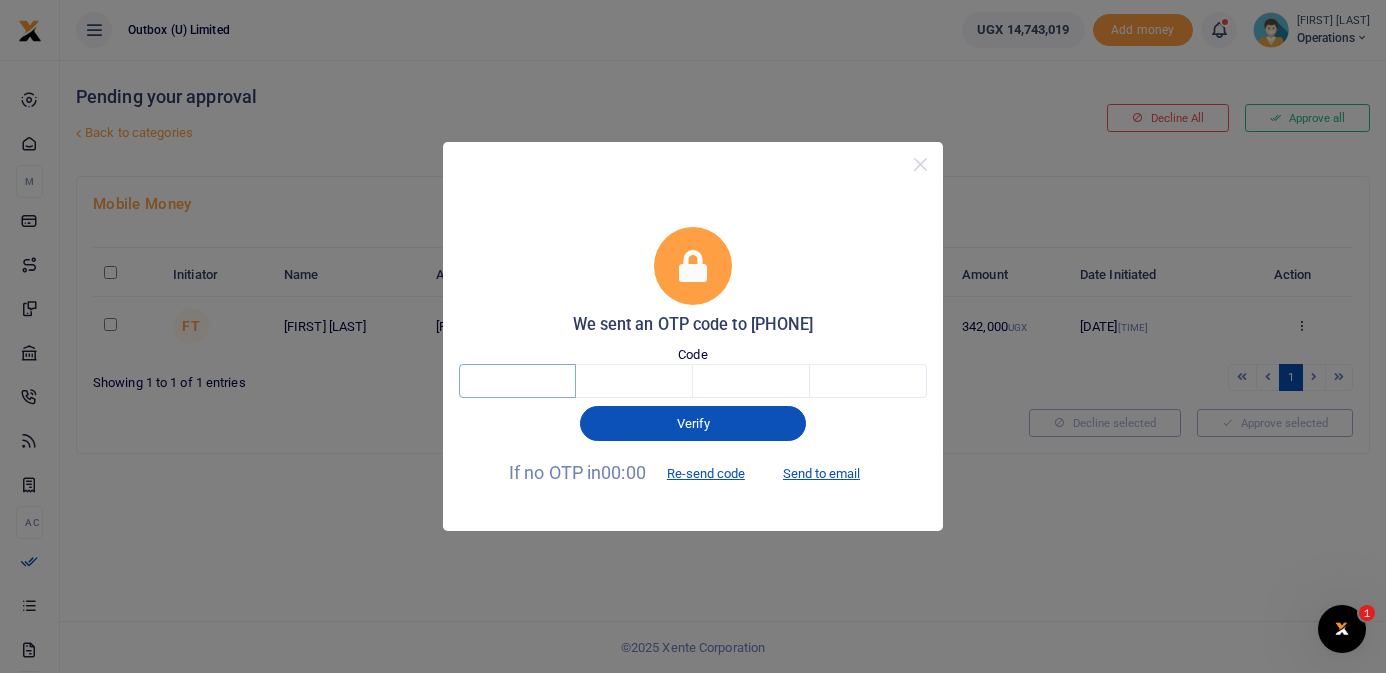 click at bounding box center [517, 381] 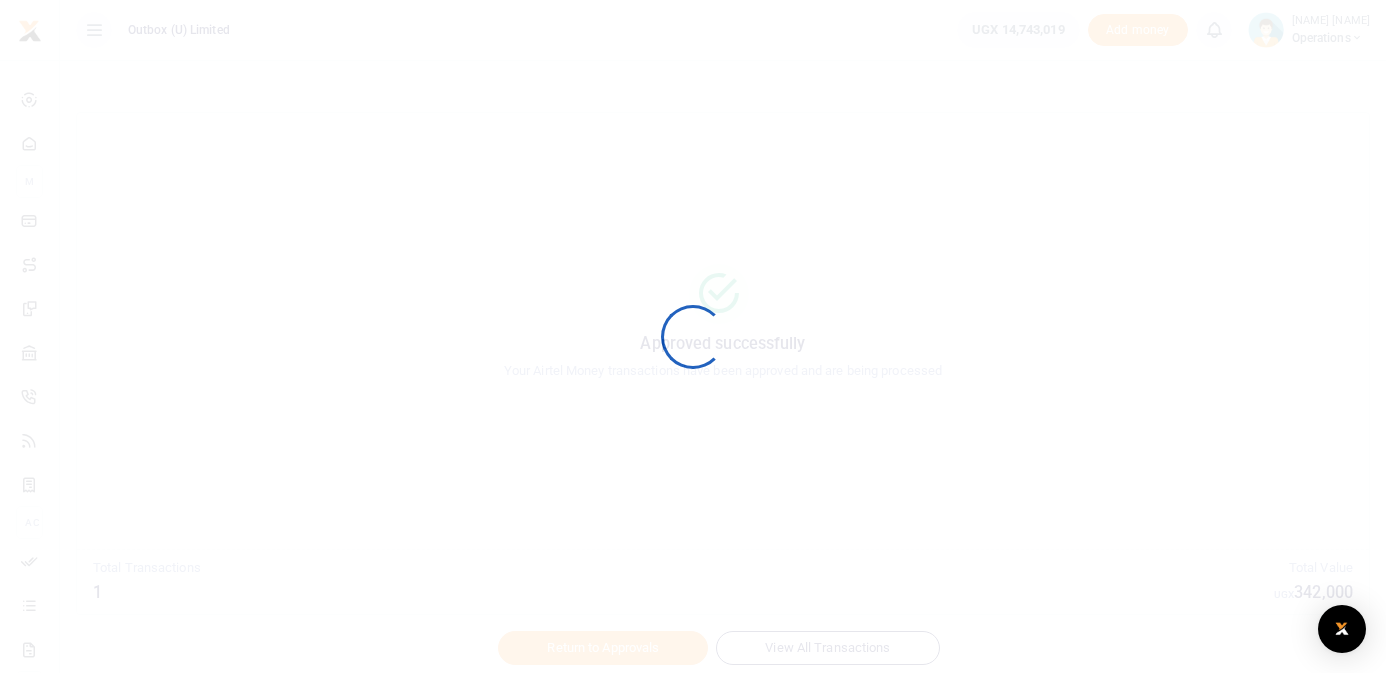 scroll, scrollTop: 0, scrollLeft: 0, axis: both 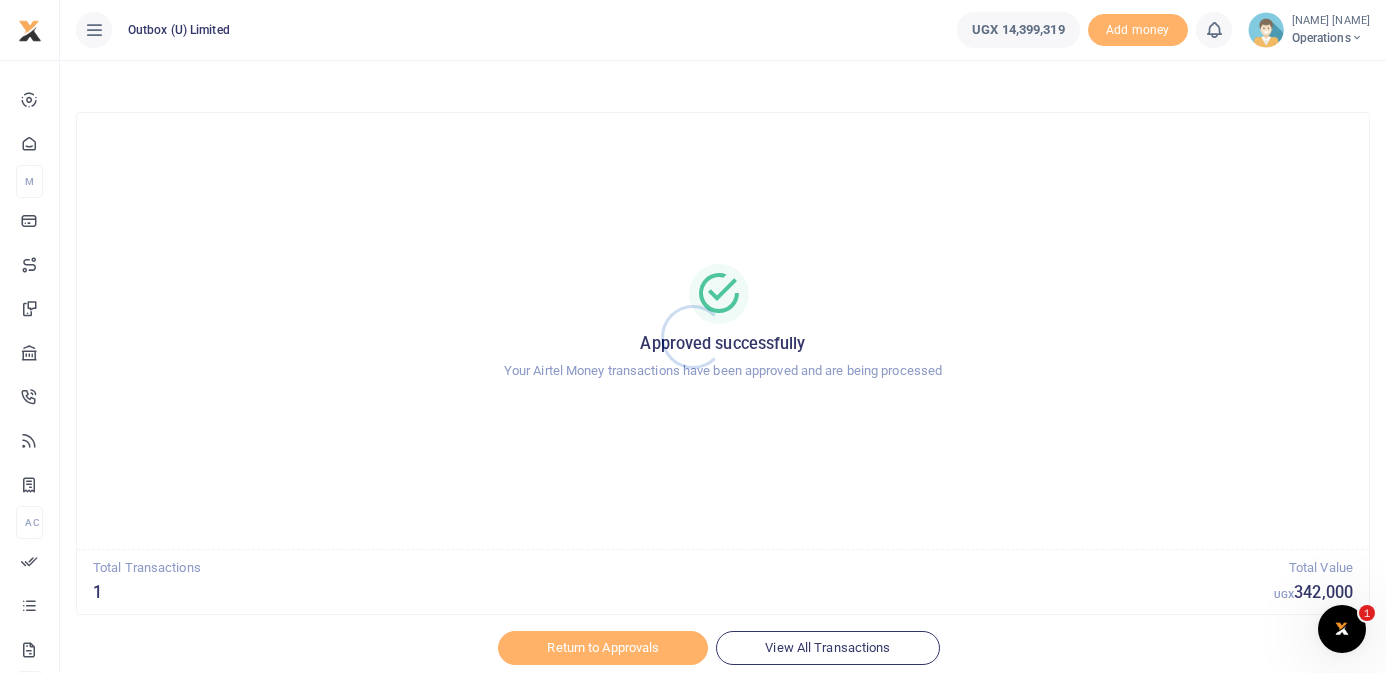 click at bounding box center [693, 336] 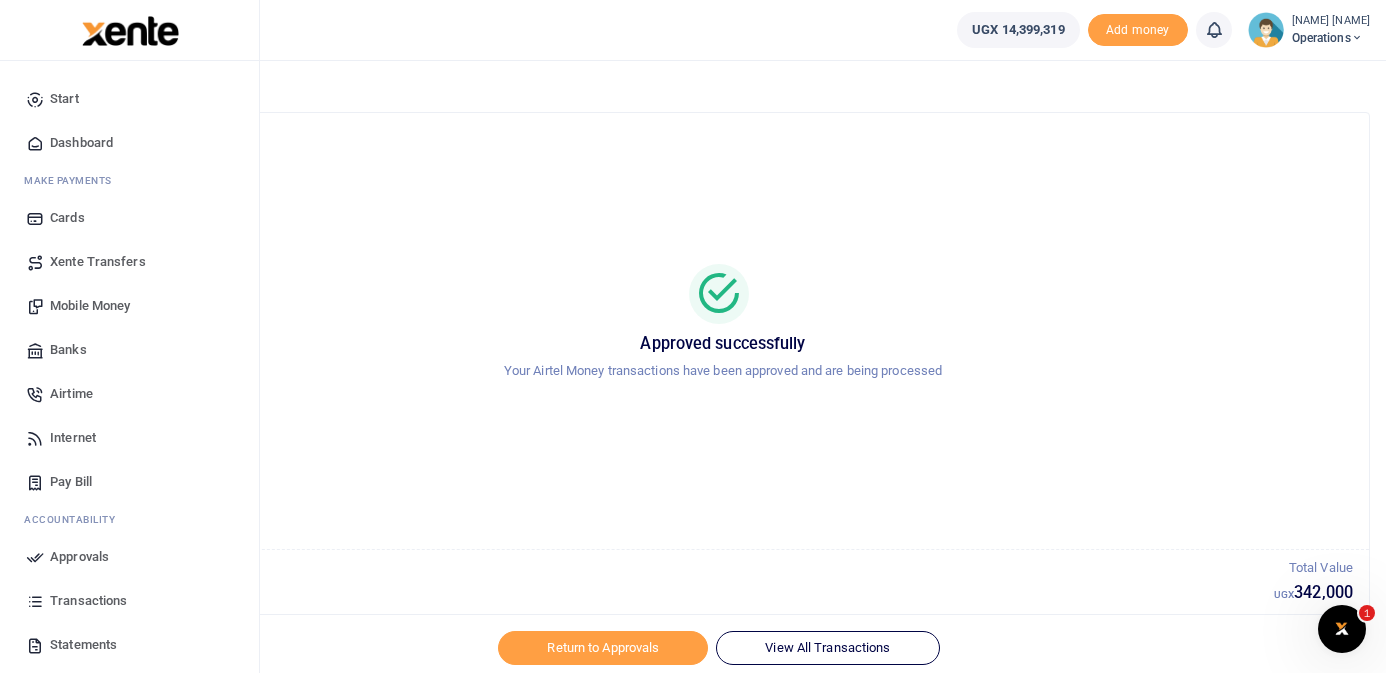 click on "Dashboard" at bounding box center [81, 143] 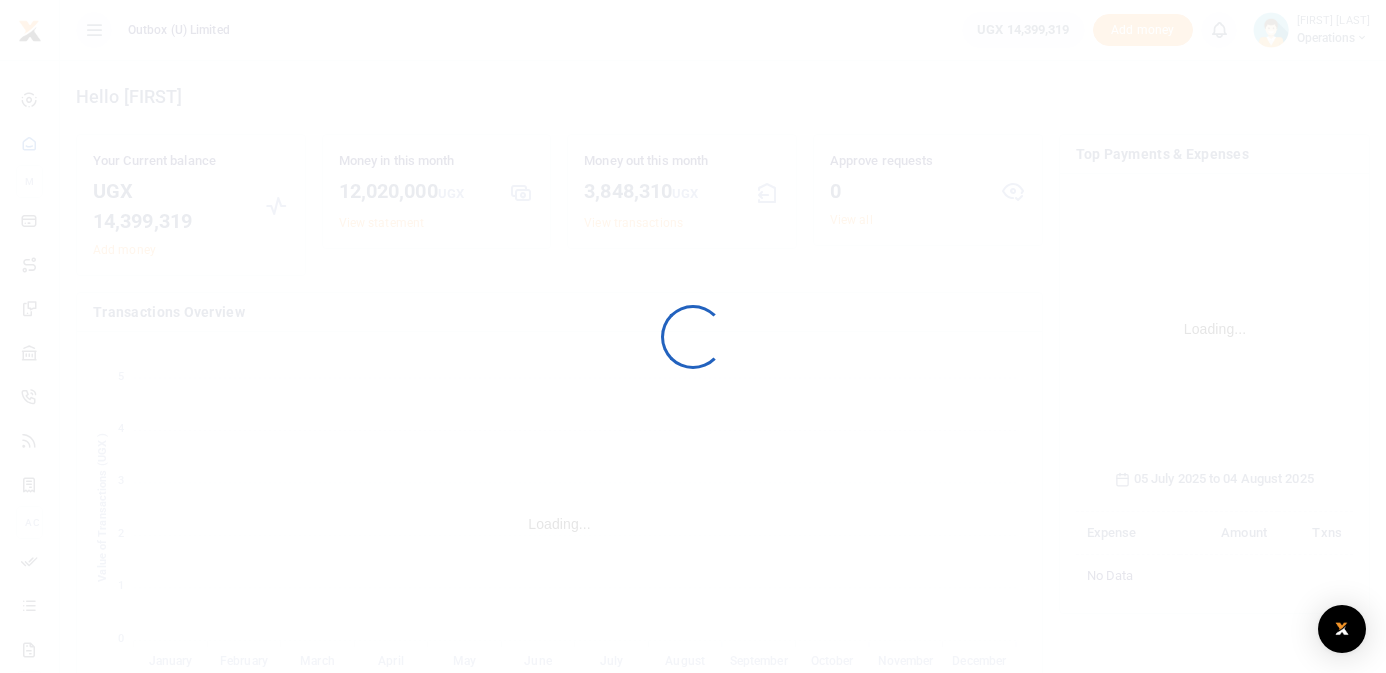scroll, scrollTop: 0, scrollLeft: 0, axis: both 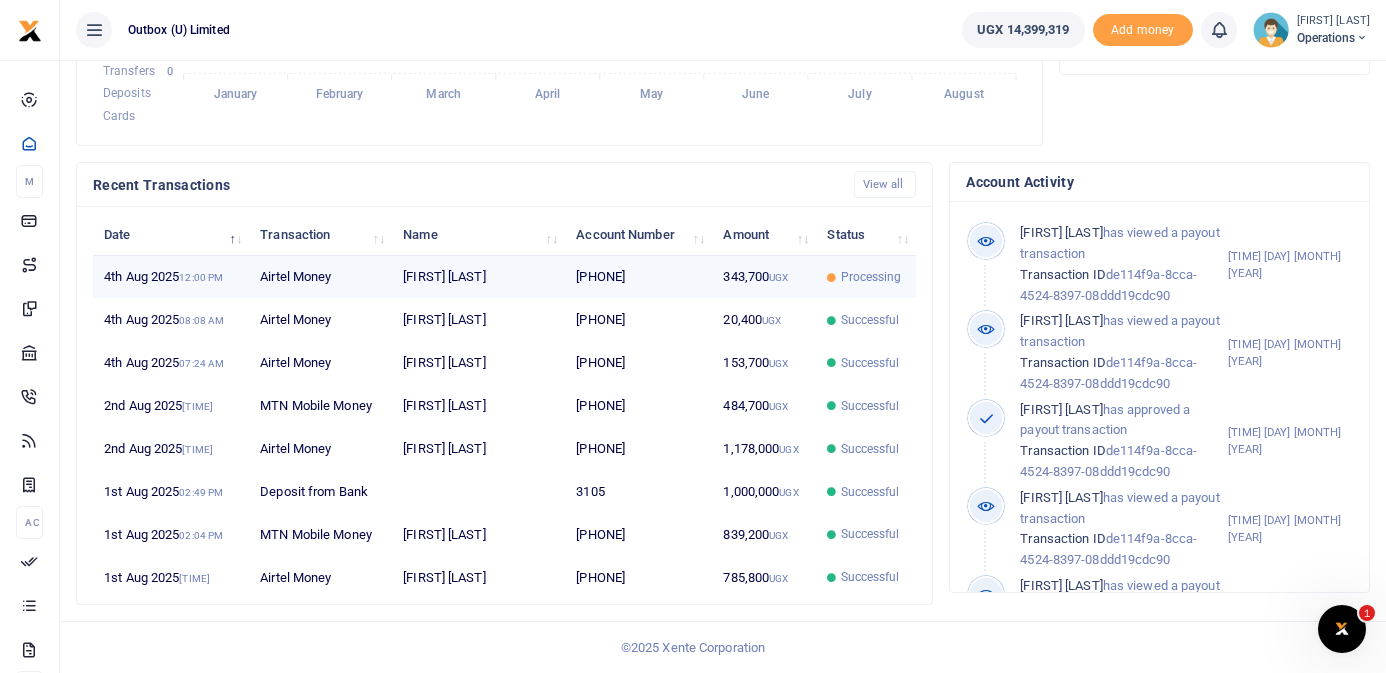 click on "343,700 UGX" at bounding box center [764, 277] 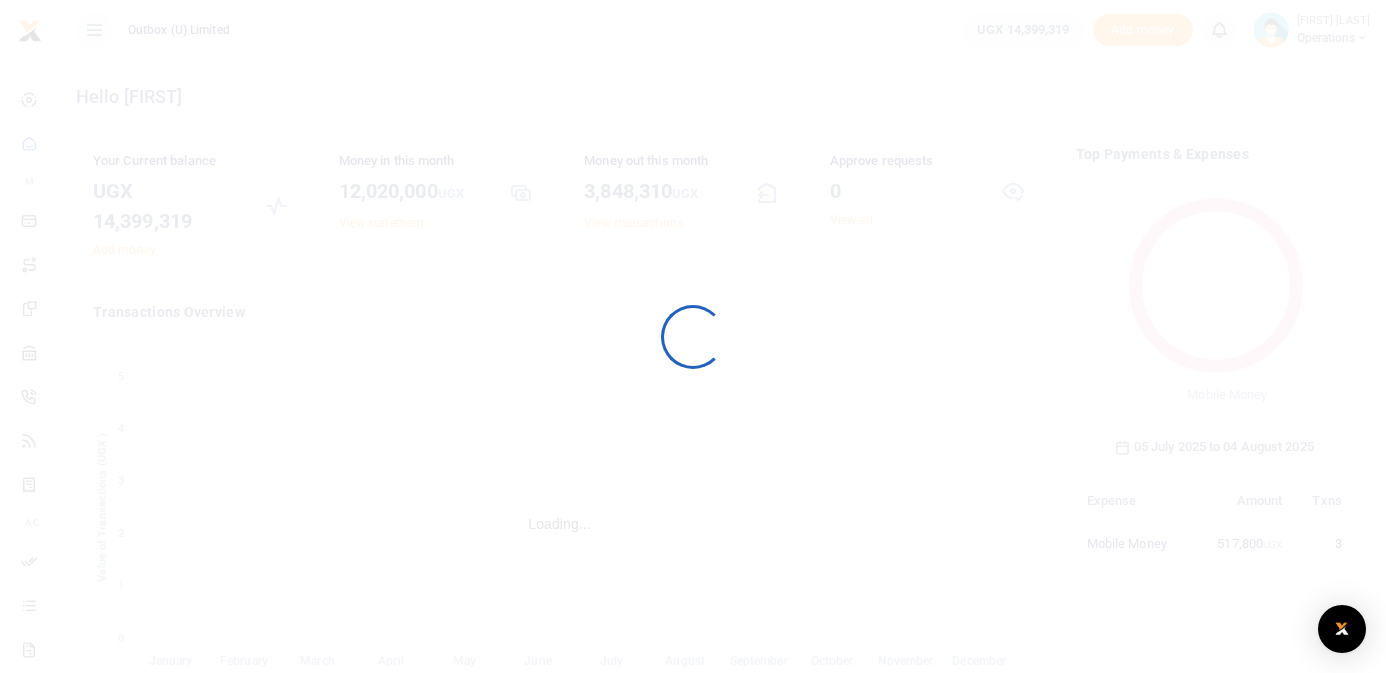 scroll, scrollTop: 545, scrollLeft: 0, axis: vertical 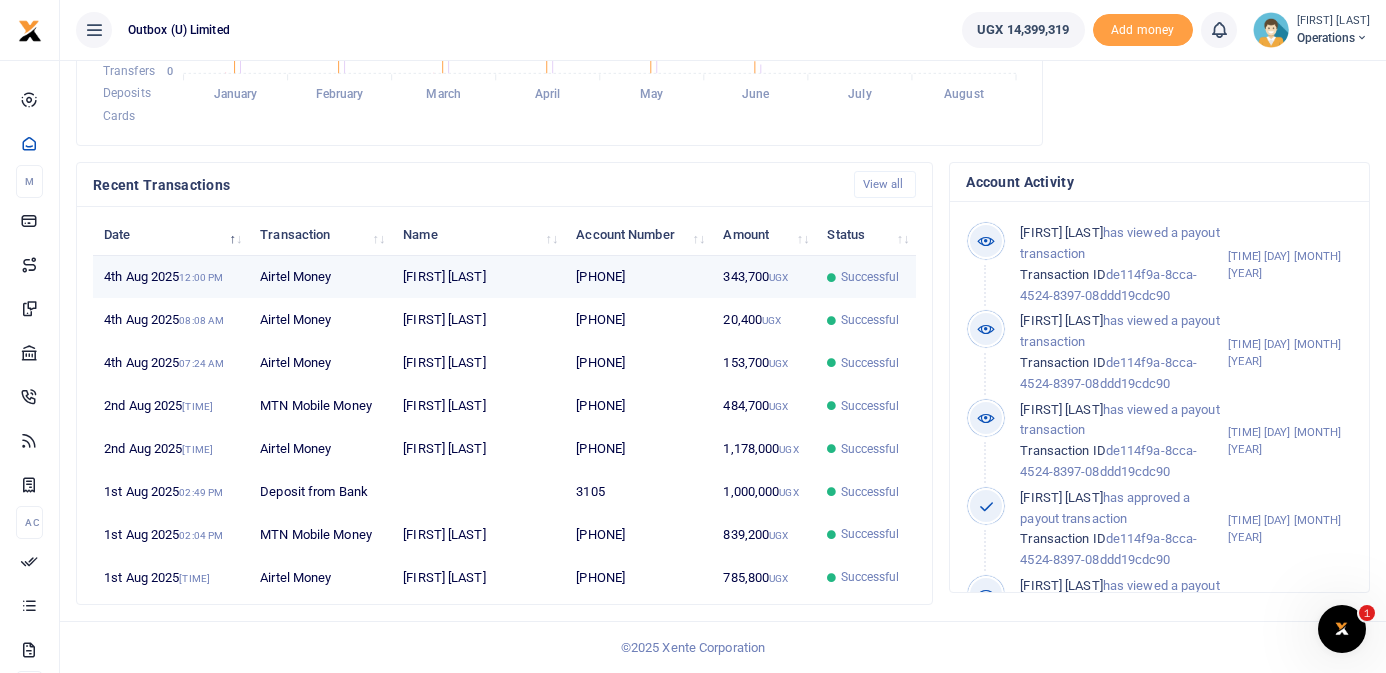 click on "[FIRST] [LAST]" at bounding box center [478, 277] 